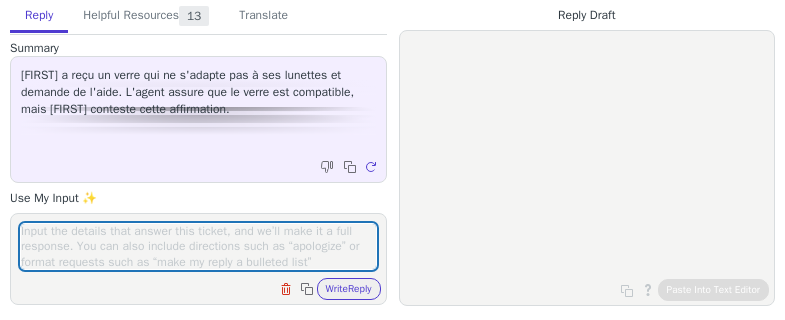 scroll, scrollTop: 0, scrollLeft: 0, axis: both 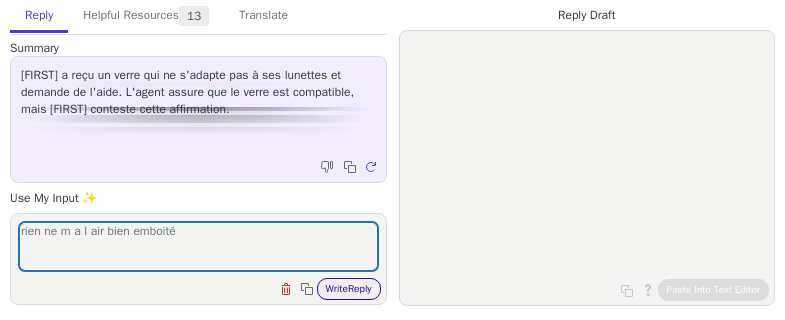 type on "rien ne m a l air bien emboité" 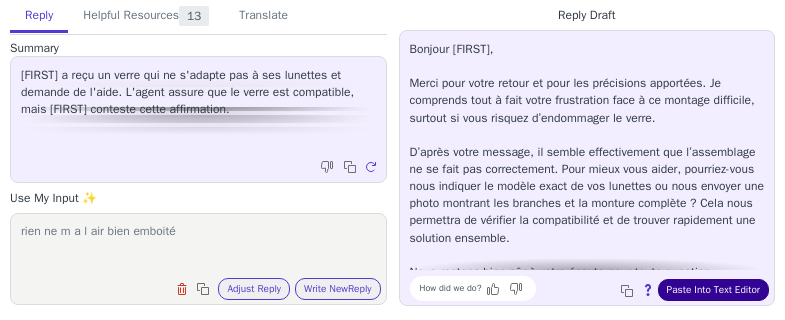 click on "Paste Into Text Editor" at bounding box center [713, 290] 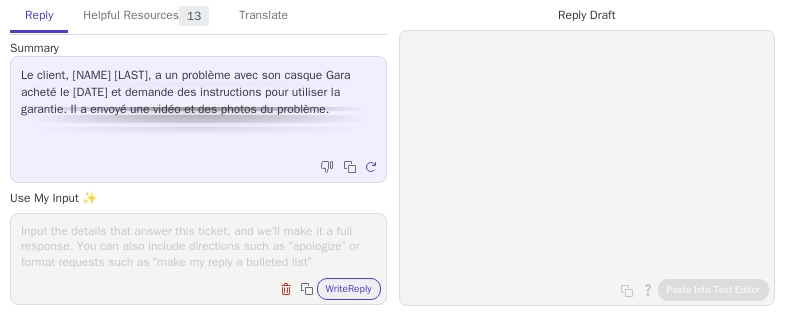 scroll, scrollTop: 0, scrollLeft: 0, axis: both 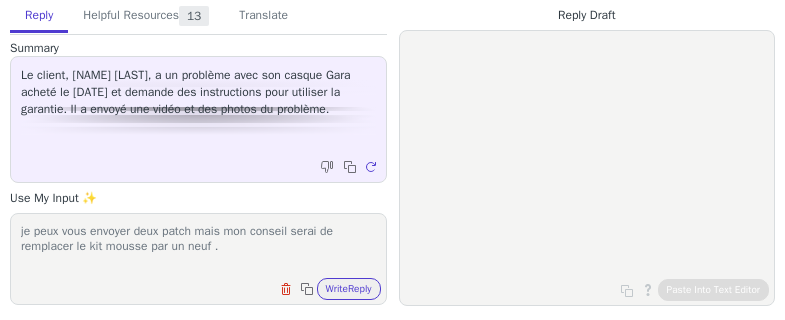 type on "je peux vous envoyer deux patch mais mon conseil serai de remplacer le kit mousse par un neuf ." 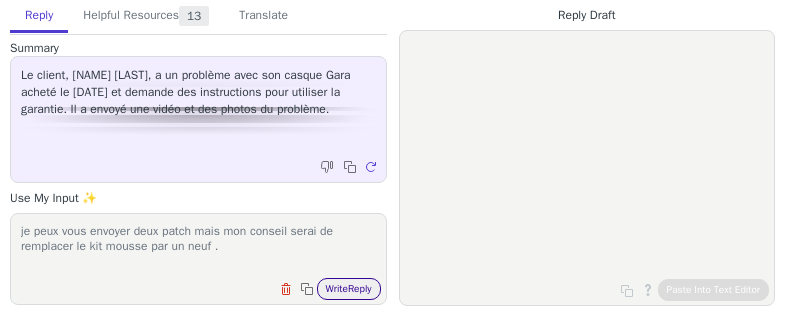 click on "Write  Reply" at bounding box center [349, 289] 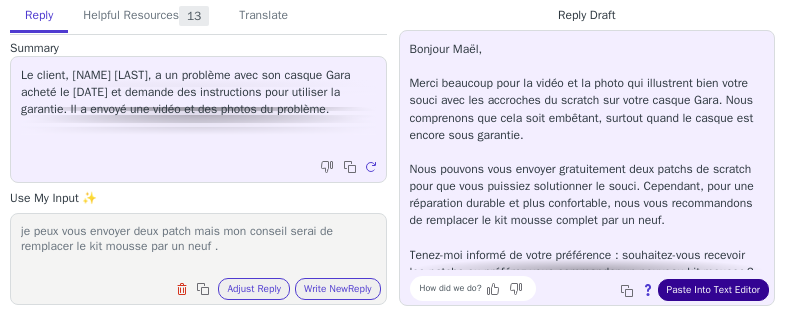 click on "Paste Into Text Editor" at bounding box center (713, 290) 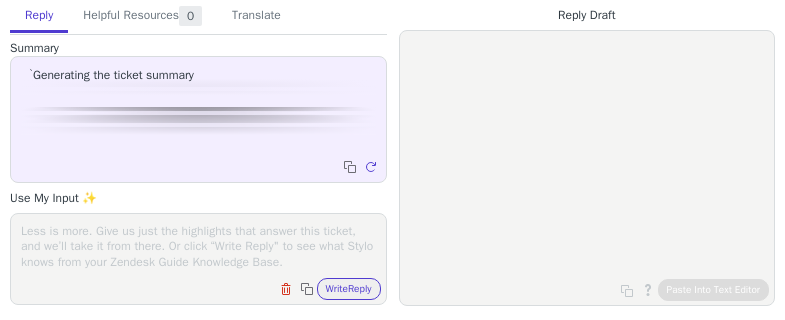 scroll, scrollTop: 0, scrollLeft: 0, axis: both 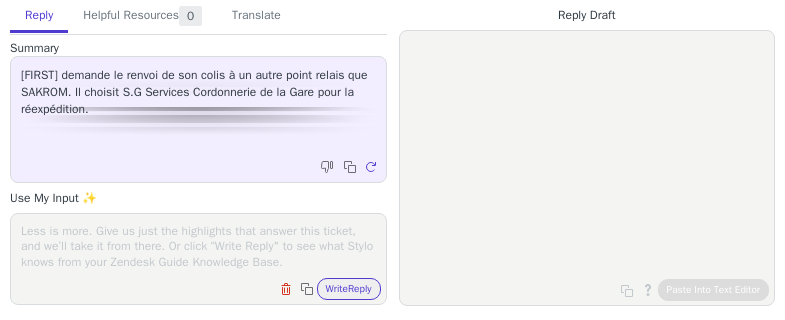 click at bounding box center (198, 246) 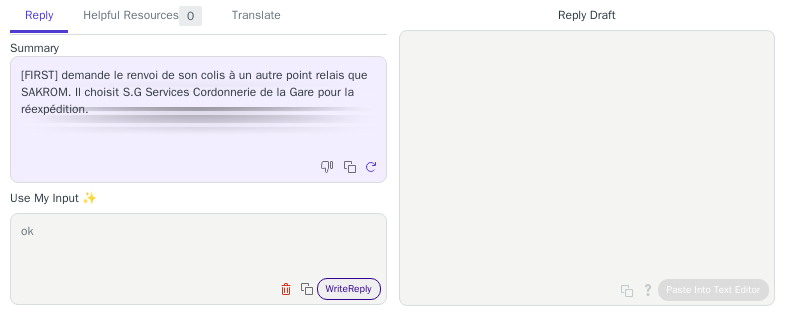 type on "ok" 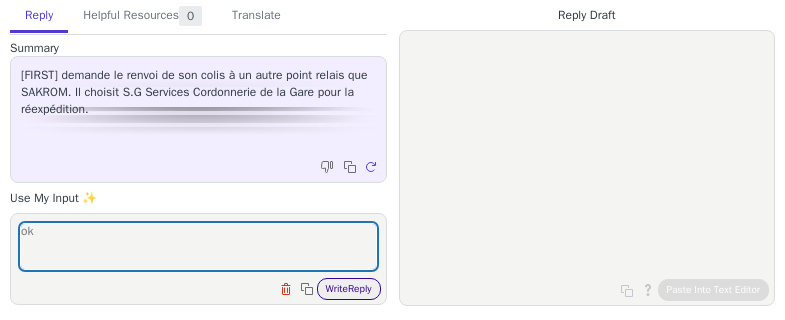 click on "Write  Reply" at bounding box center (349, 289) 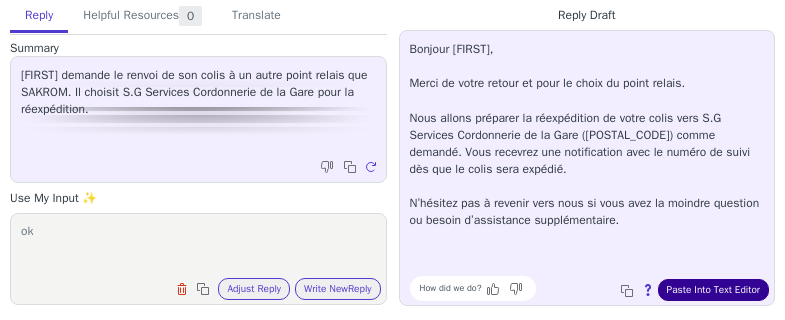 click on "Paste Into Text Editor" at bounding box center [713, 290] 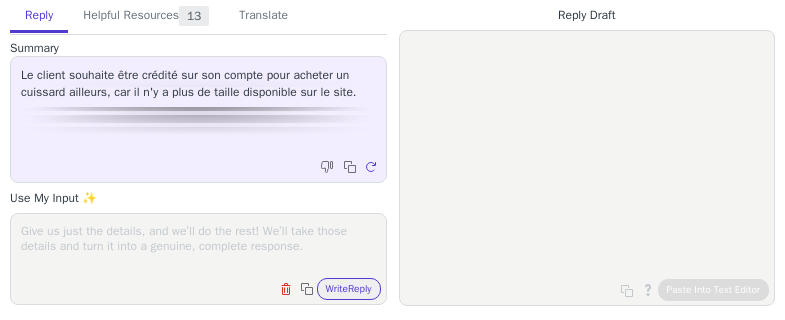 scroll, scrollTop: 0, scrollLeft: 0, axis: both 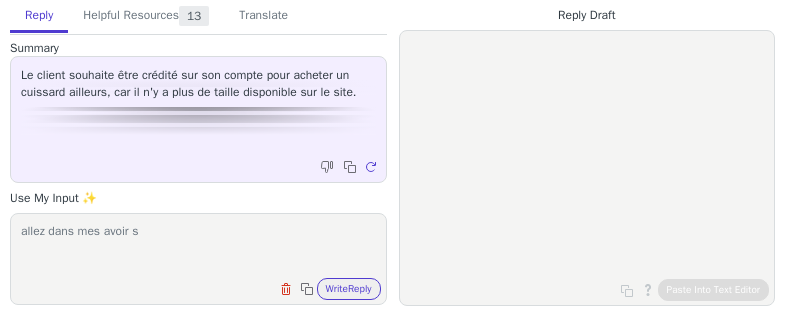 click on "allez dans mes avoir s" at bounding box center [198, 246] 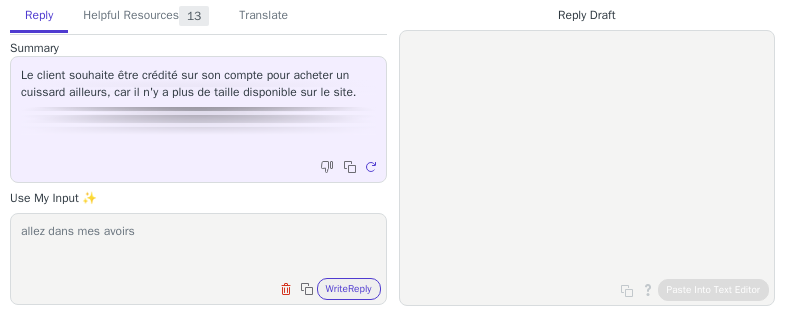 click on "allez dans mes avoirs" at bounding box center (198, 246) 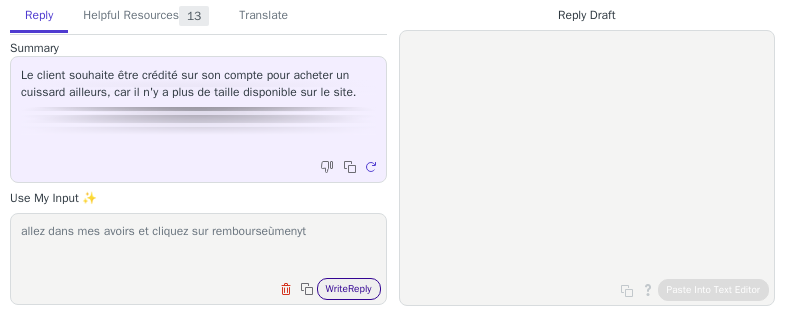 type on "allez dans mes avoirs et cliquez sur rembourseùmenyt" 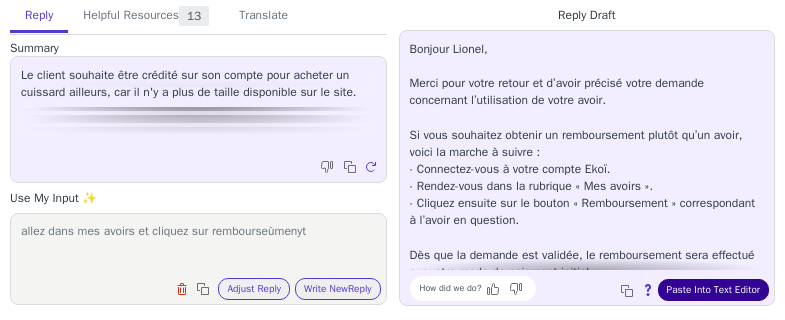click on "Paste Into Text Editor" at bounding box center [713, 290] 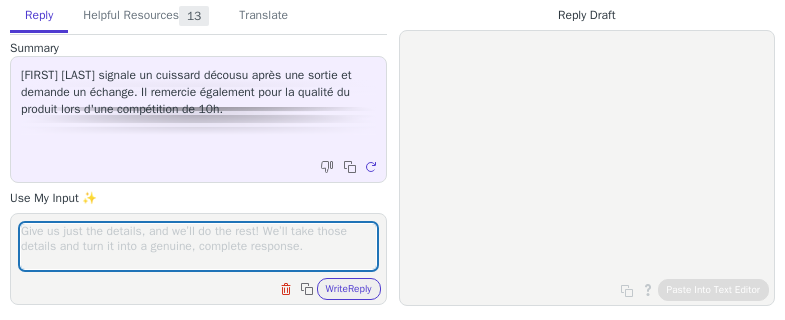 scroll, scrollTop: 0, scrollLeft: 0, axis: both 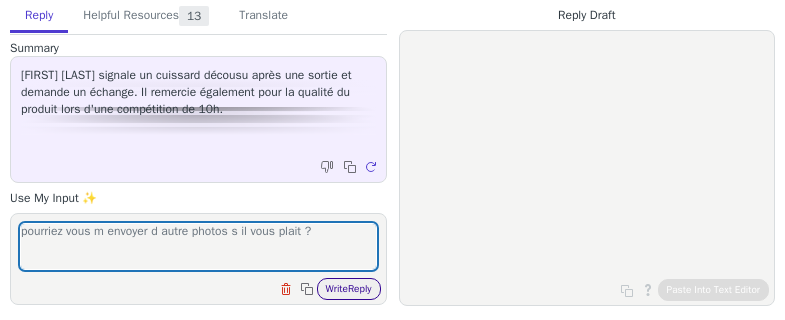 type on "pourriez vous m envoyer d autre photos s il vous plait ?" 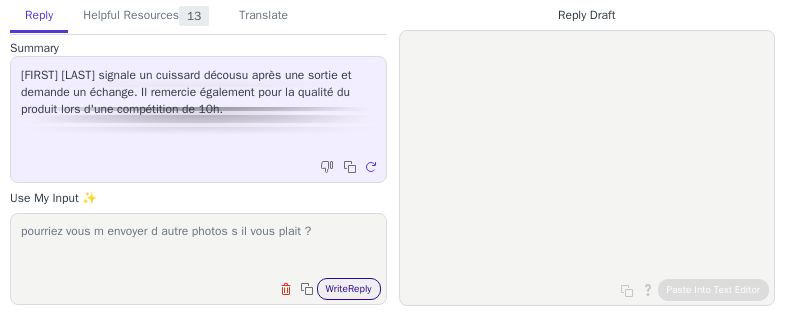click on "Write  Reply" at bounding box center [349, 289] 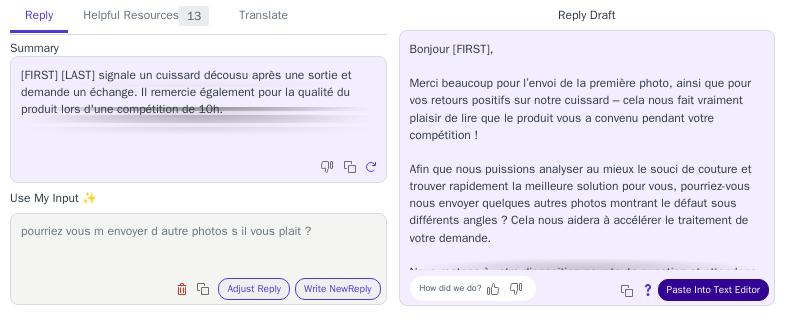 click on "Paste Into Text Editor" at bounding box center [713, 290] 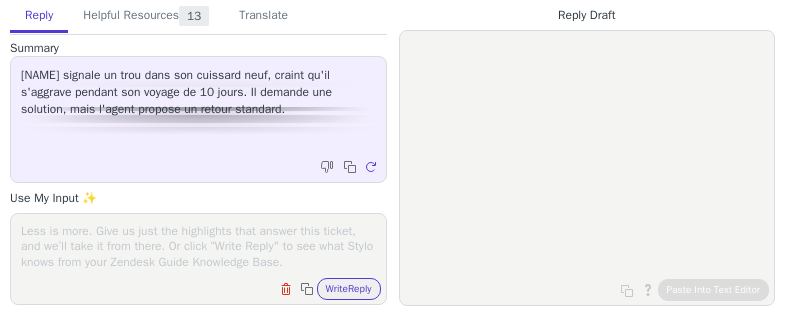 scroll, scrollTop: 0, scrollLeft: 0, axis: both 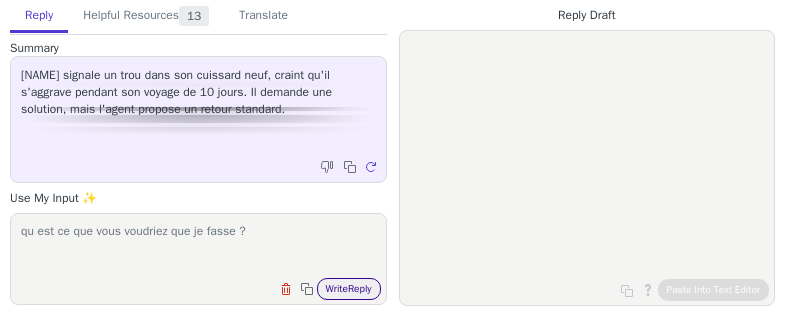type on "qu est ce que vous voudriez que je fasse ?" 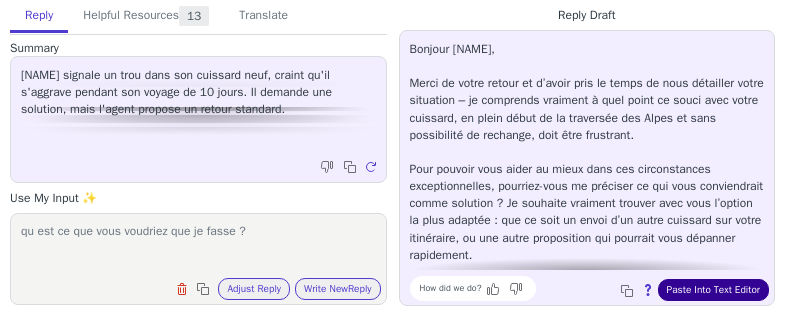 click on "Paste Into Text Editor" at bounding box center (713, 290) 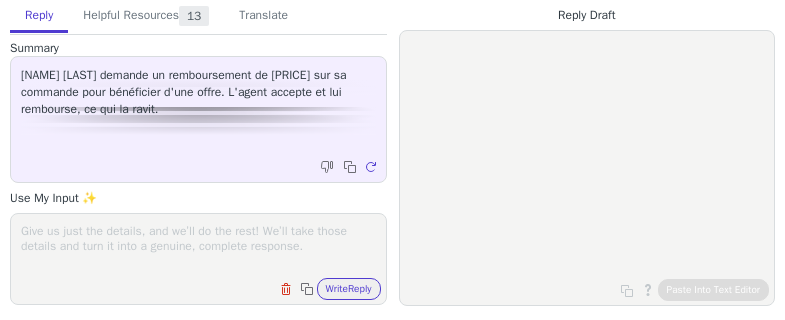 scroll, scrollTop: 0, scrollLeft: 0, axis: both 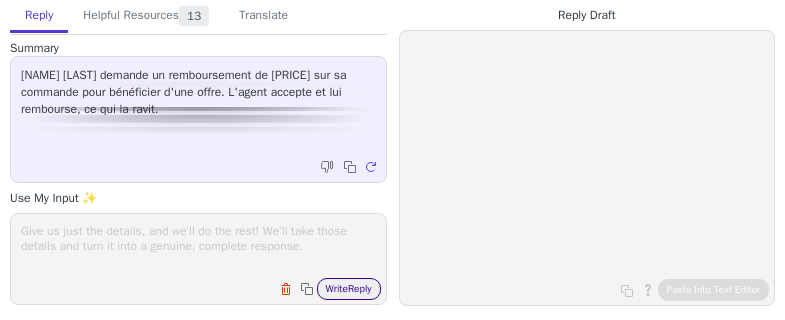 click on "Write  Reply" at bounding box center (349, 289) 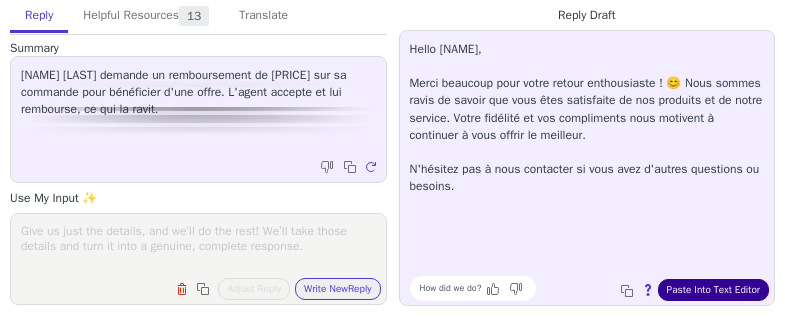 click on "Paste Into Text Editor" at bounding box center (713, 290) 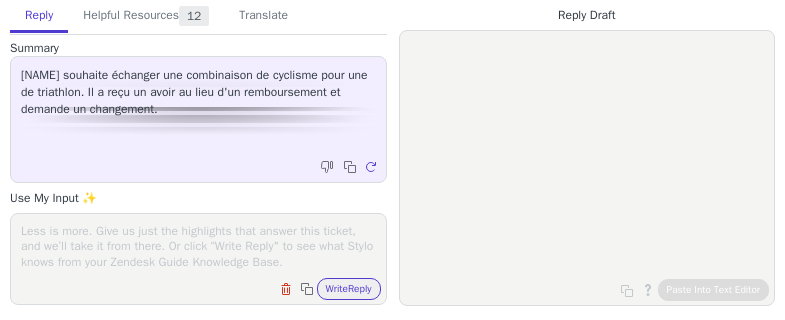 scroll, scrollTop: 0, scrollLeft: 0, axis: both 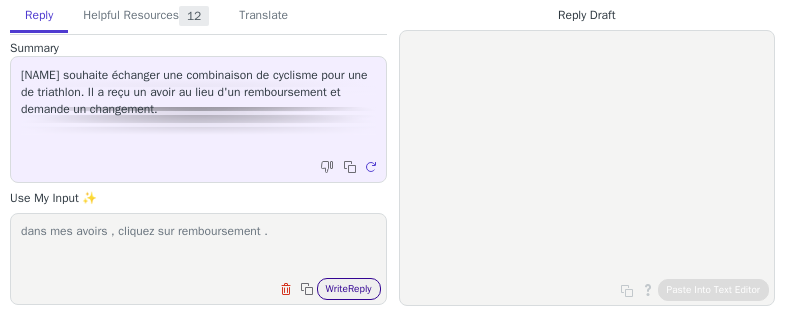 type on "dans mes avoirs , cliquez sur remboursement ." 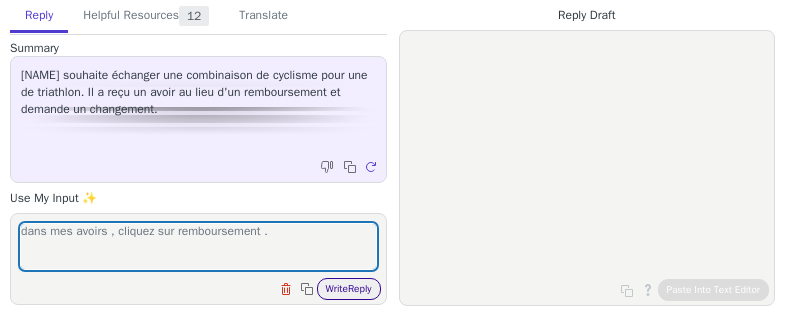 click on "Write  Reply" at bounding box center (349, 289) 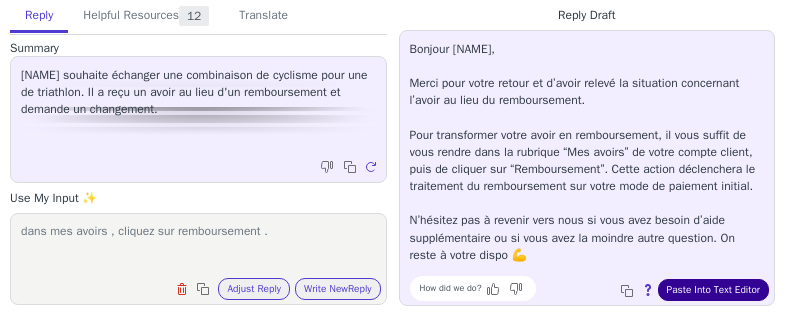 click on "Paste Into Text Editor" at bounding box center (713, 290) 